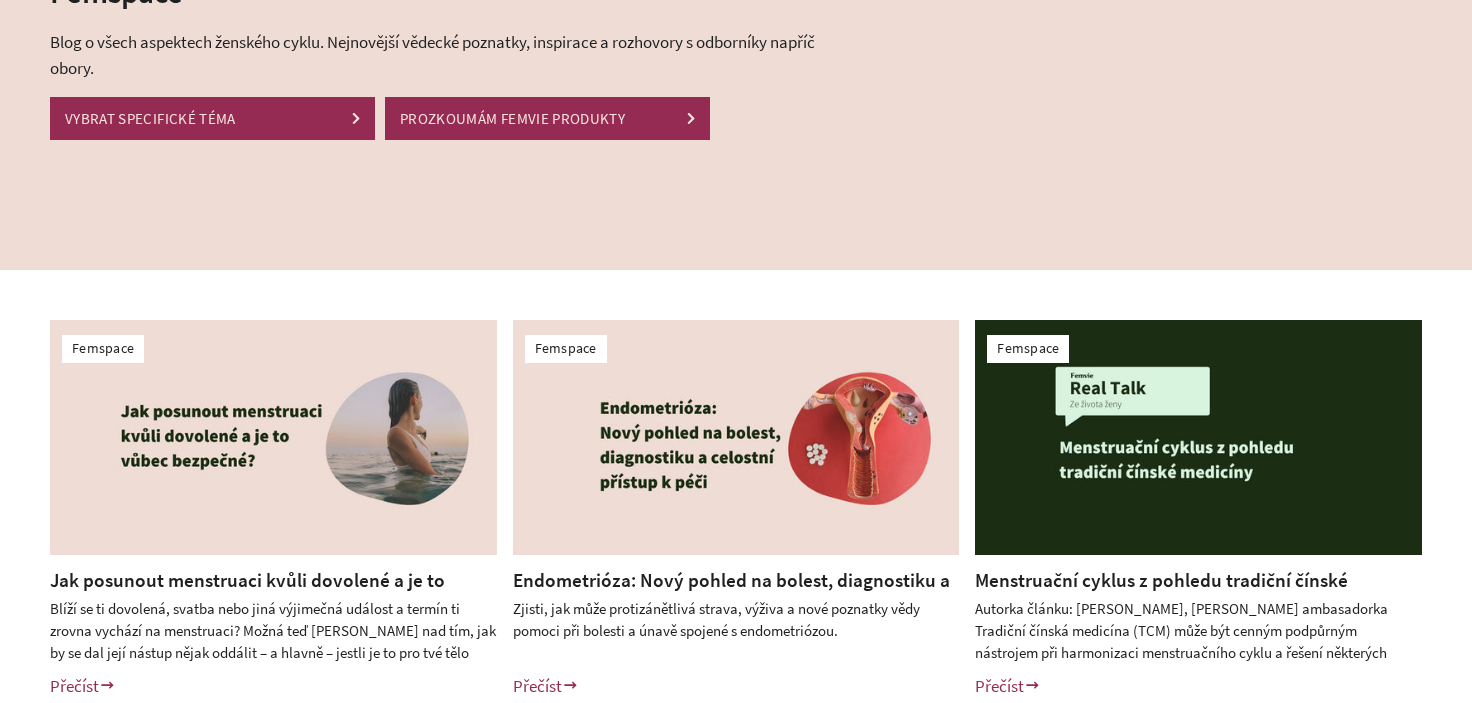 scroll, scrollTop: 0, scrollLeft: 0, axis: both 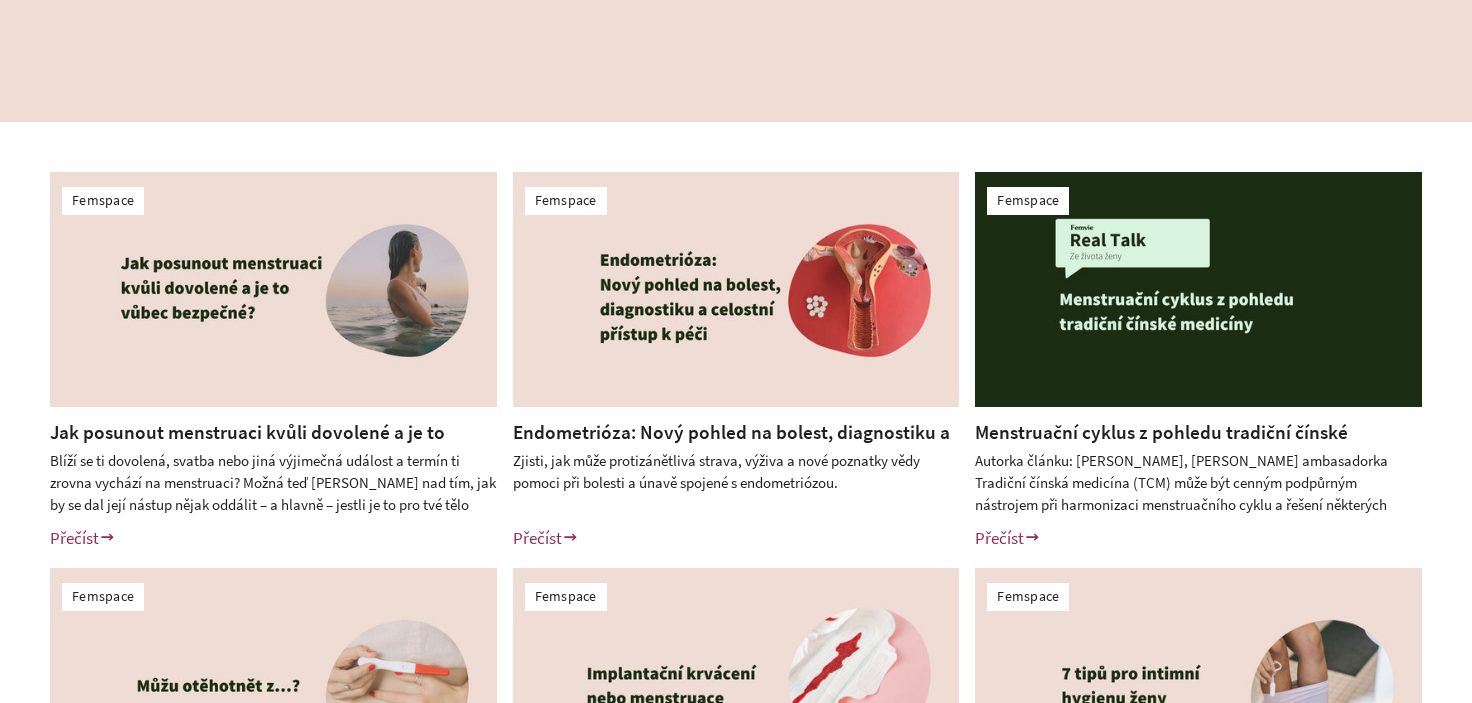 click on "Femspace
Jak posunout menstruaci kvůli dovolené a je to vůbec bezpečné?
Přečíst
Štítky:
bezstarostne-predplatne
bio-tampony
bio-vlozky
Femspace
Endometrióza: Nový pohled na bolest, diagnostiku a celostní přístup k péči
Přečíst
Štítky:" at bounding box center [736, 559] 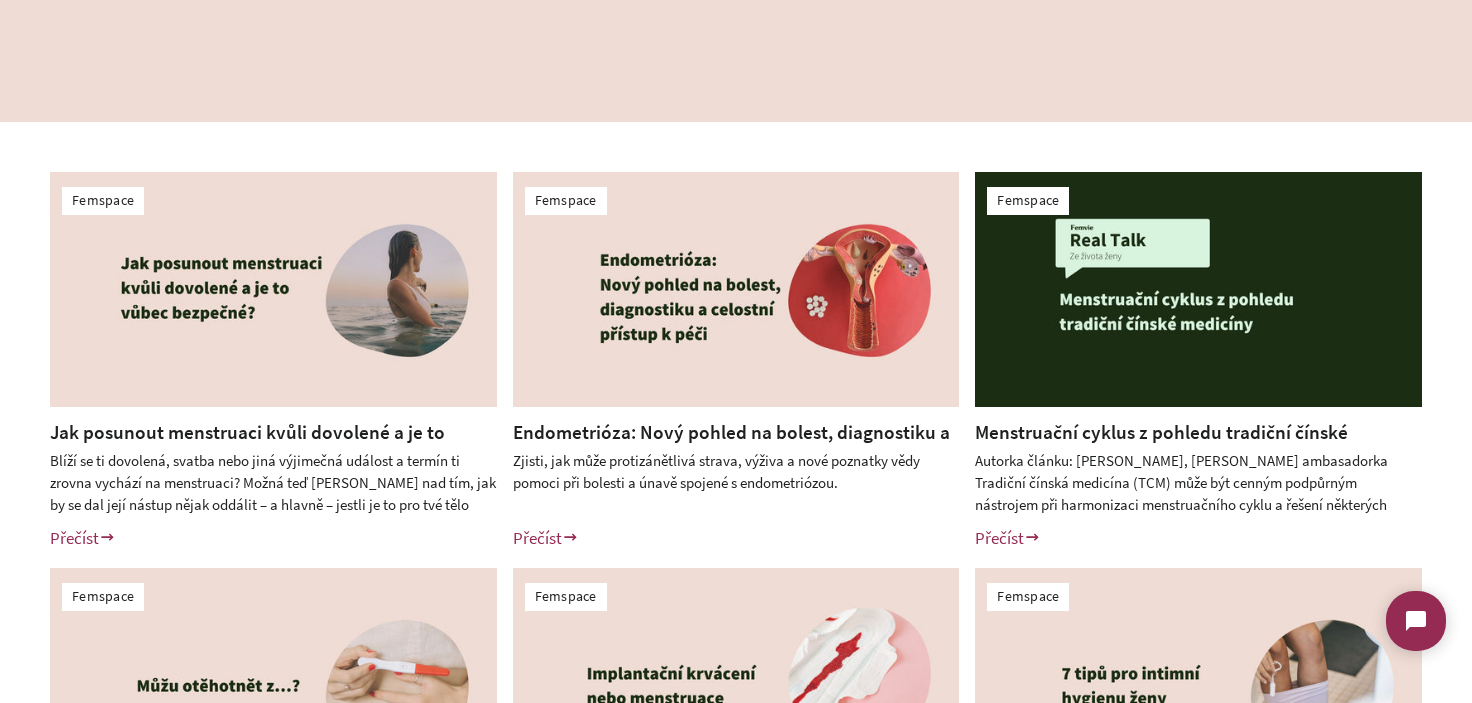 scroll, scrollTop: 500, scrollLeft: 0, axis: vertical 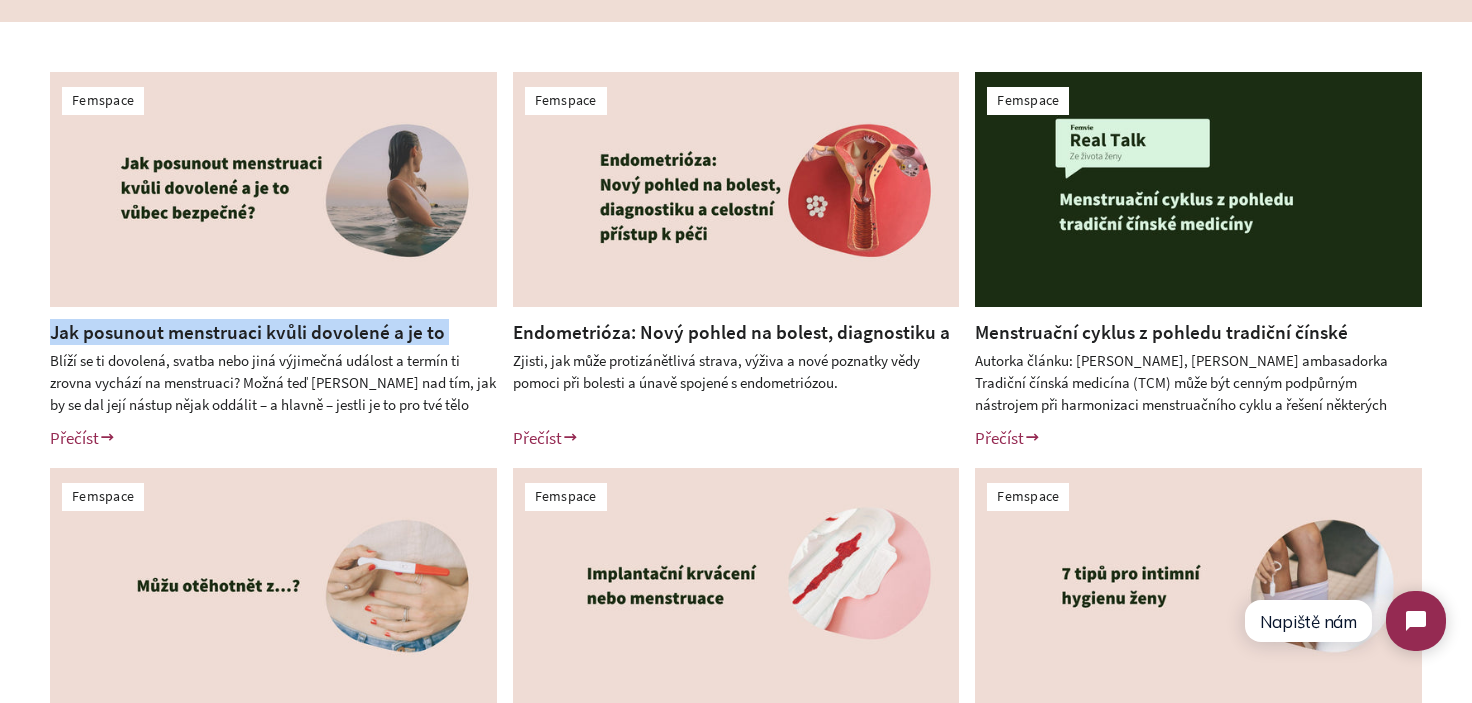 drag, startPoint x: 36, startPoint y: 329, endPoint x: 478, endPoint y: 333, distance: 442.0181 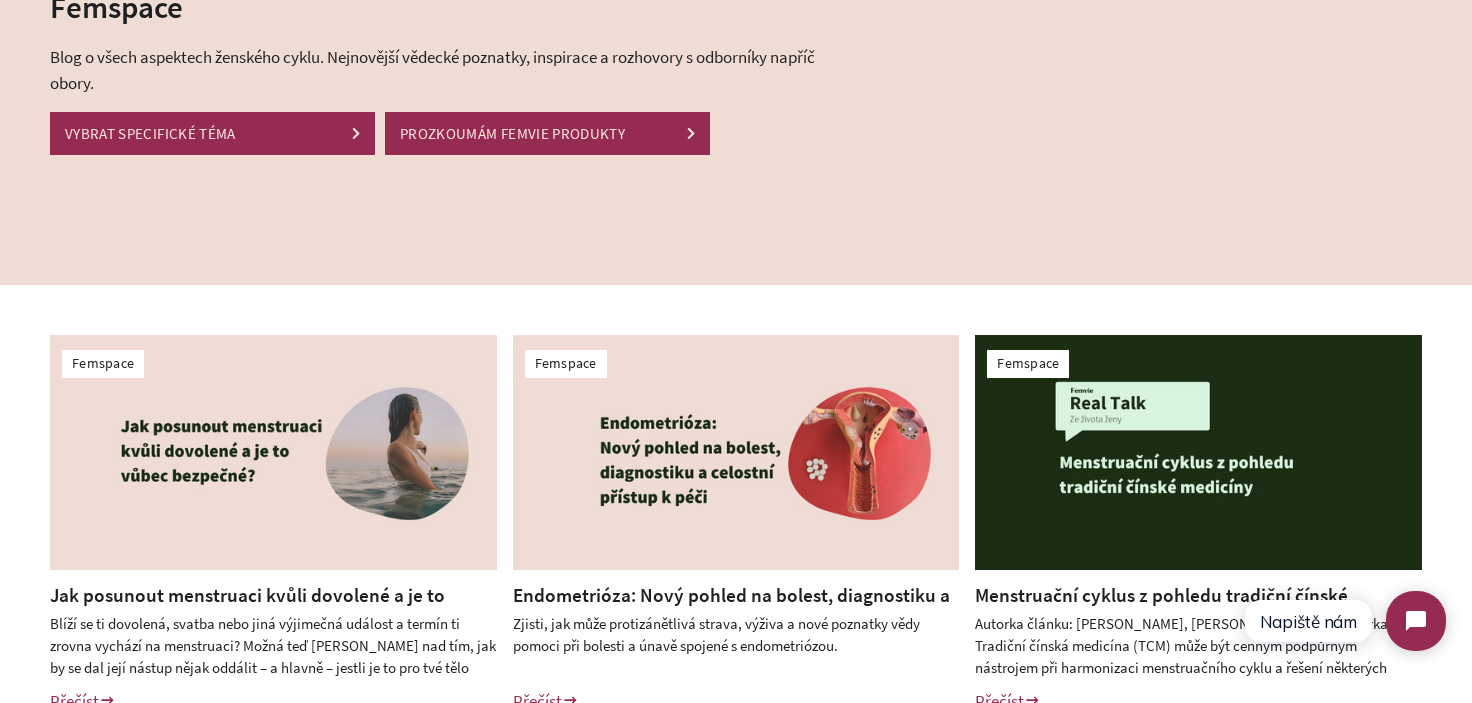 scroll, scrollTop: 0, scrollLeft: 0, axis: both 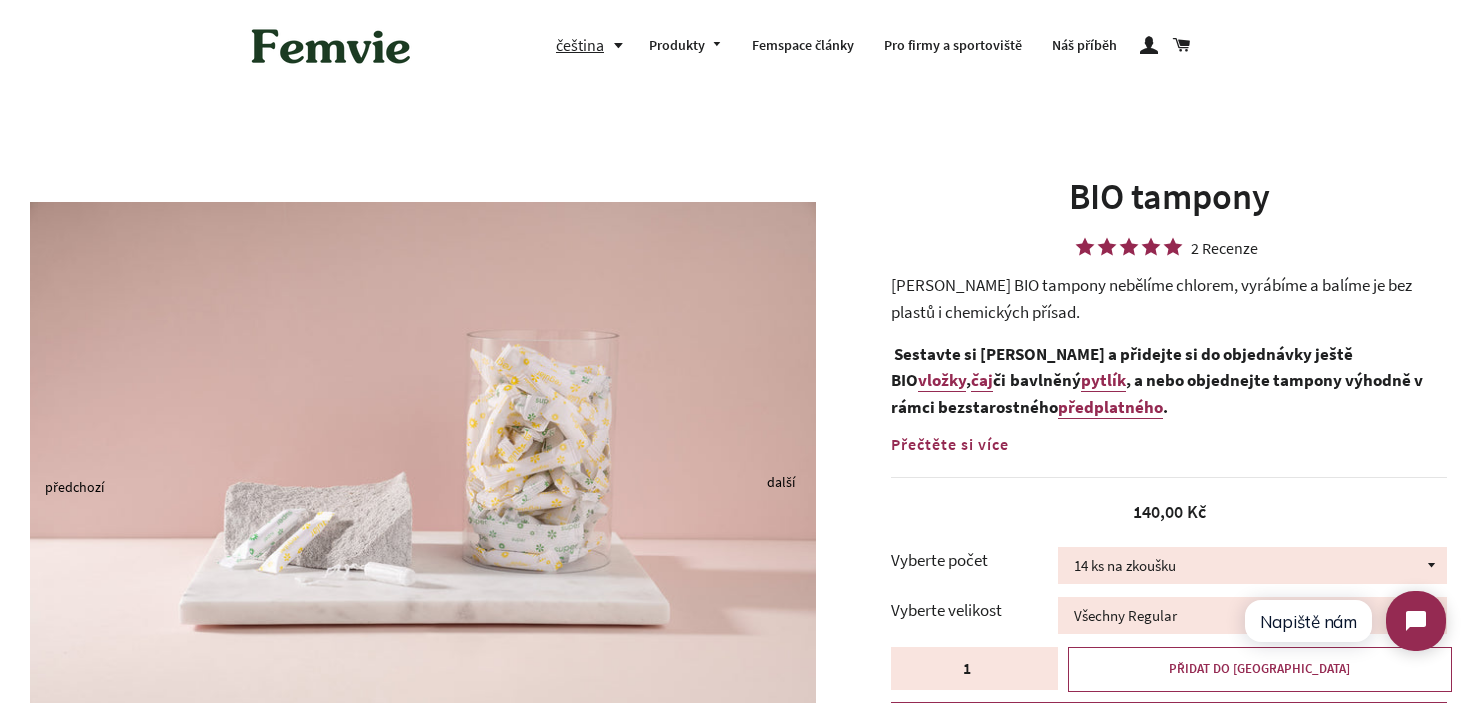 click at bounding box center [331, 46] 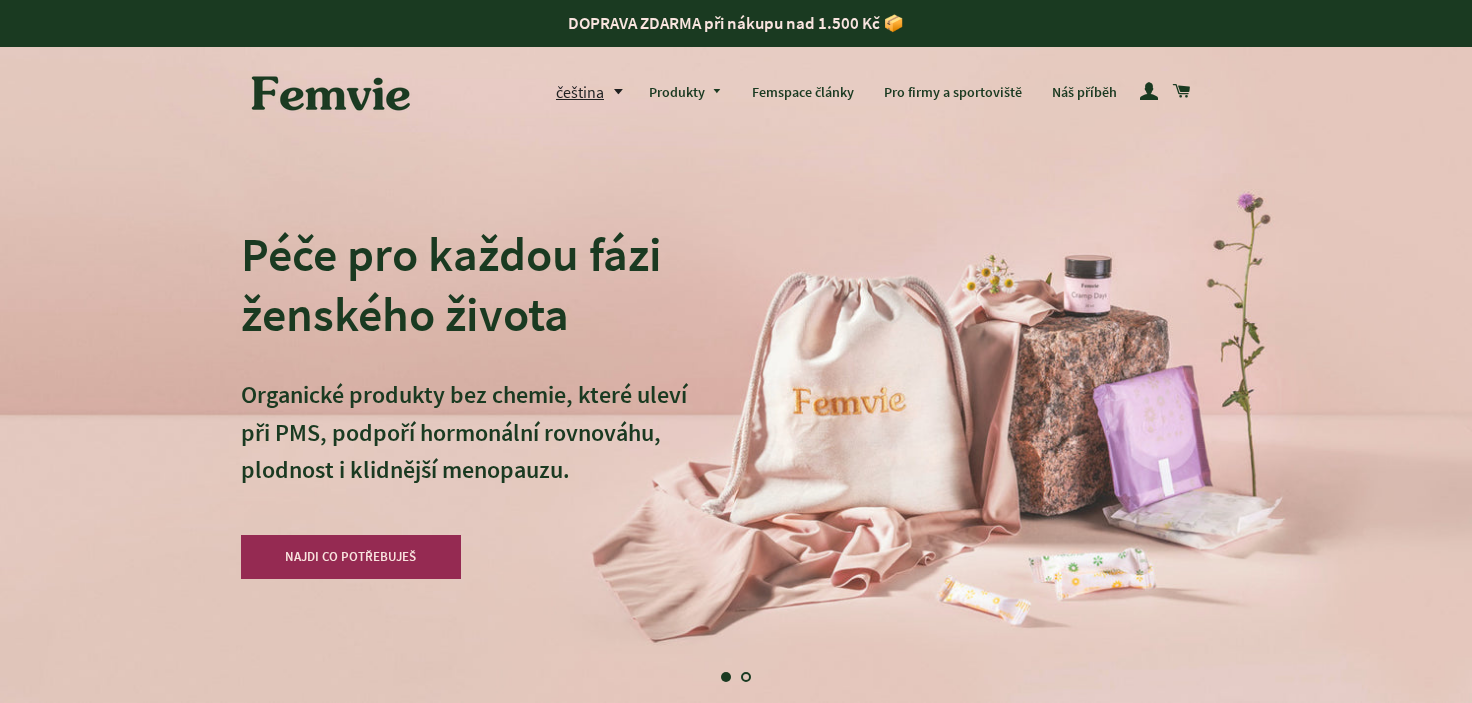scroll, scrollTop: 0, scrollLeft: 0, axis: both 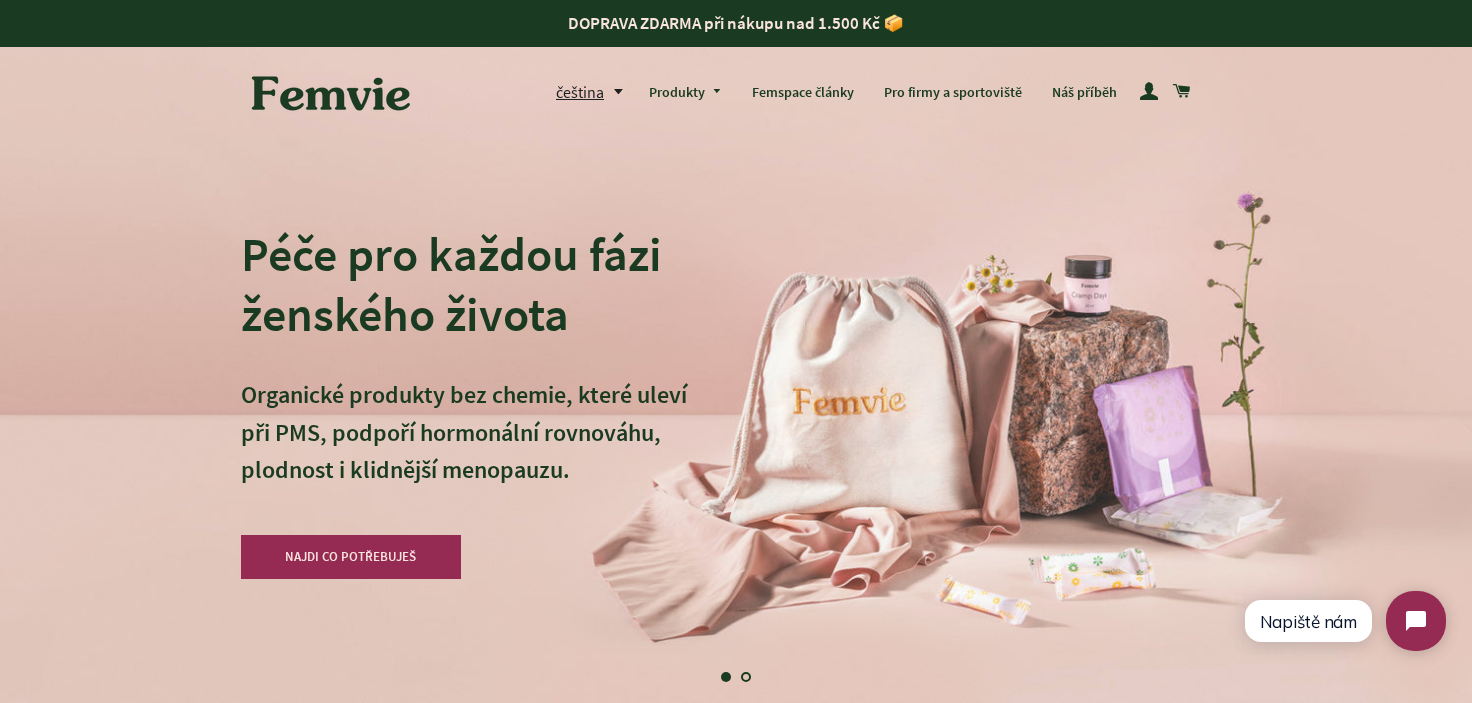 click on "Péče pro každou fázi ženského života" at bounding box center [464, 284] 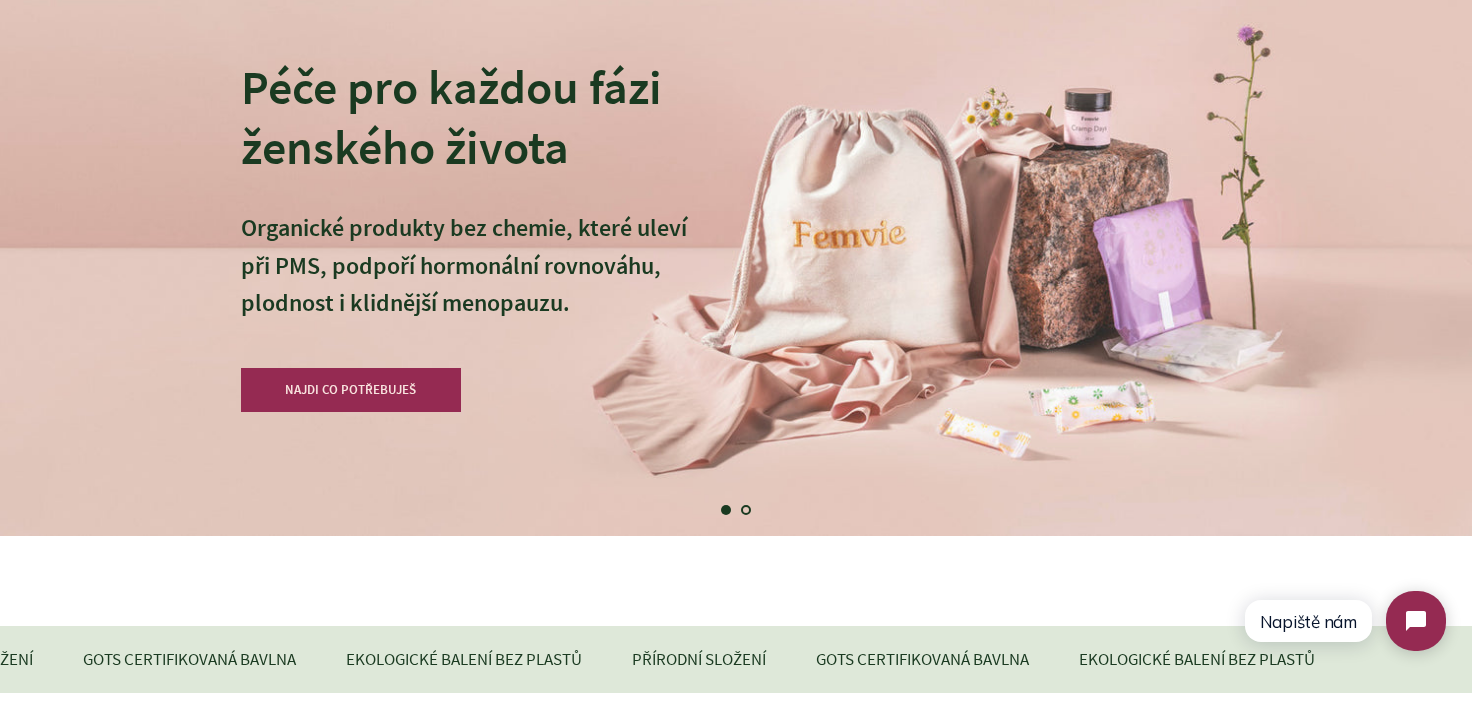 scroll, scrollTop: 0, scrollLeft: 0, axis: both 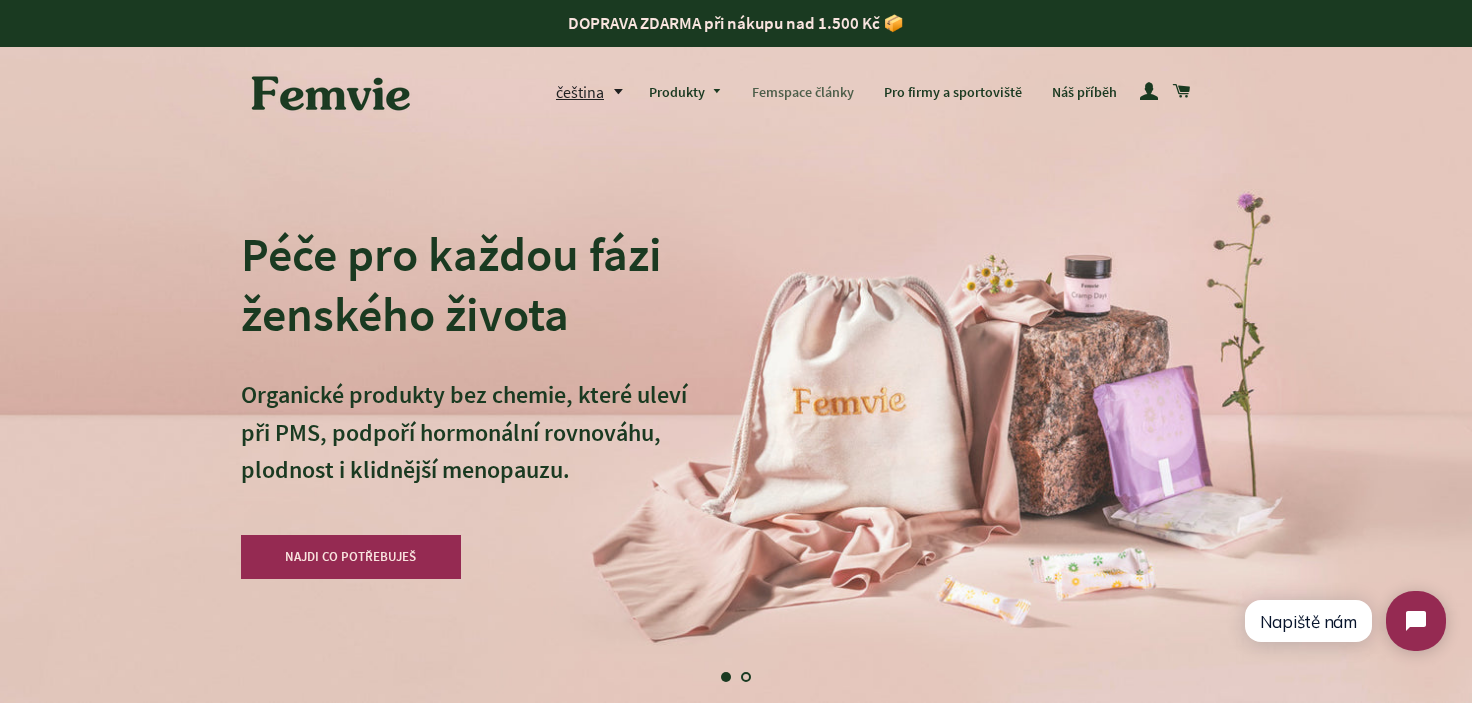 click on "Femspace články" at bounding box center [803, 93] 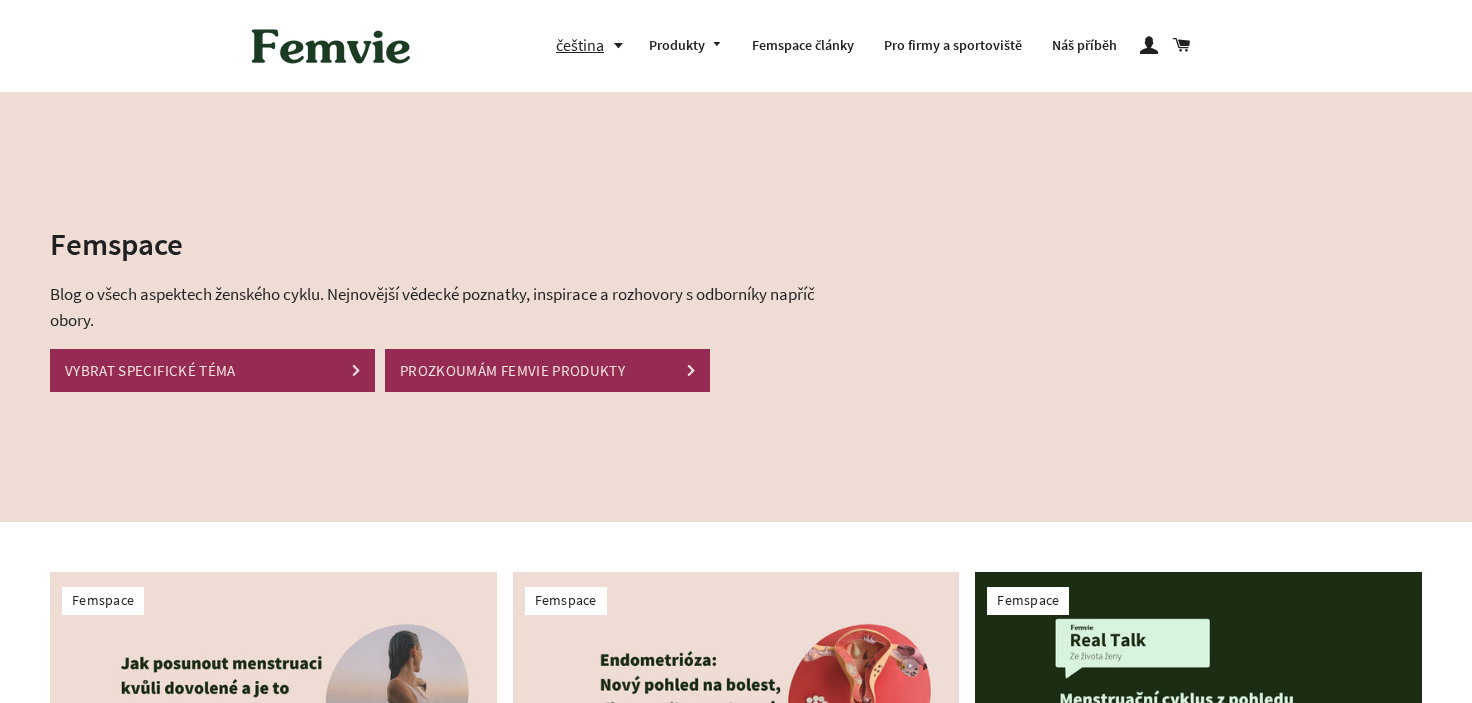 scroll, scrollTop: 0, scrollLeft: 0, axis: both 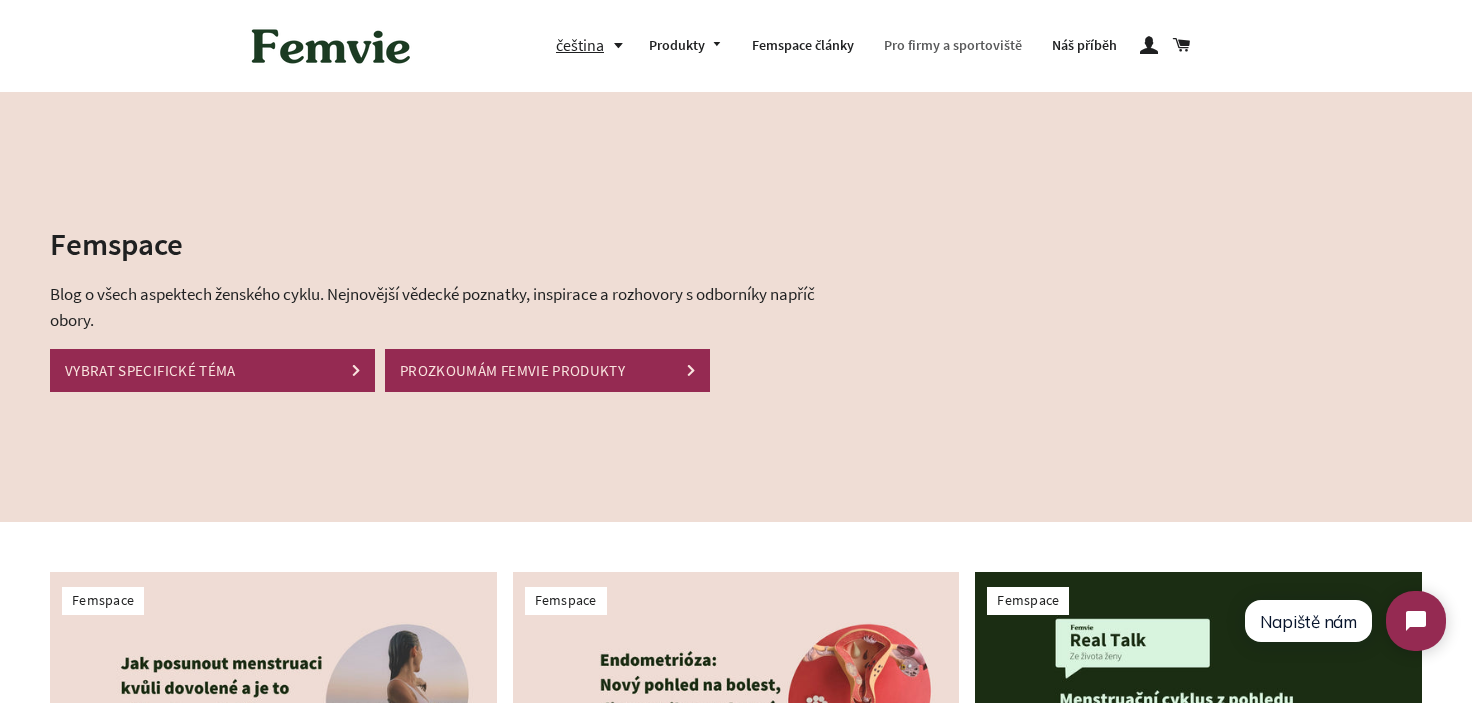 click on "Pro firmy a sportoviště" at bounding box center [953, 46] 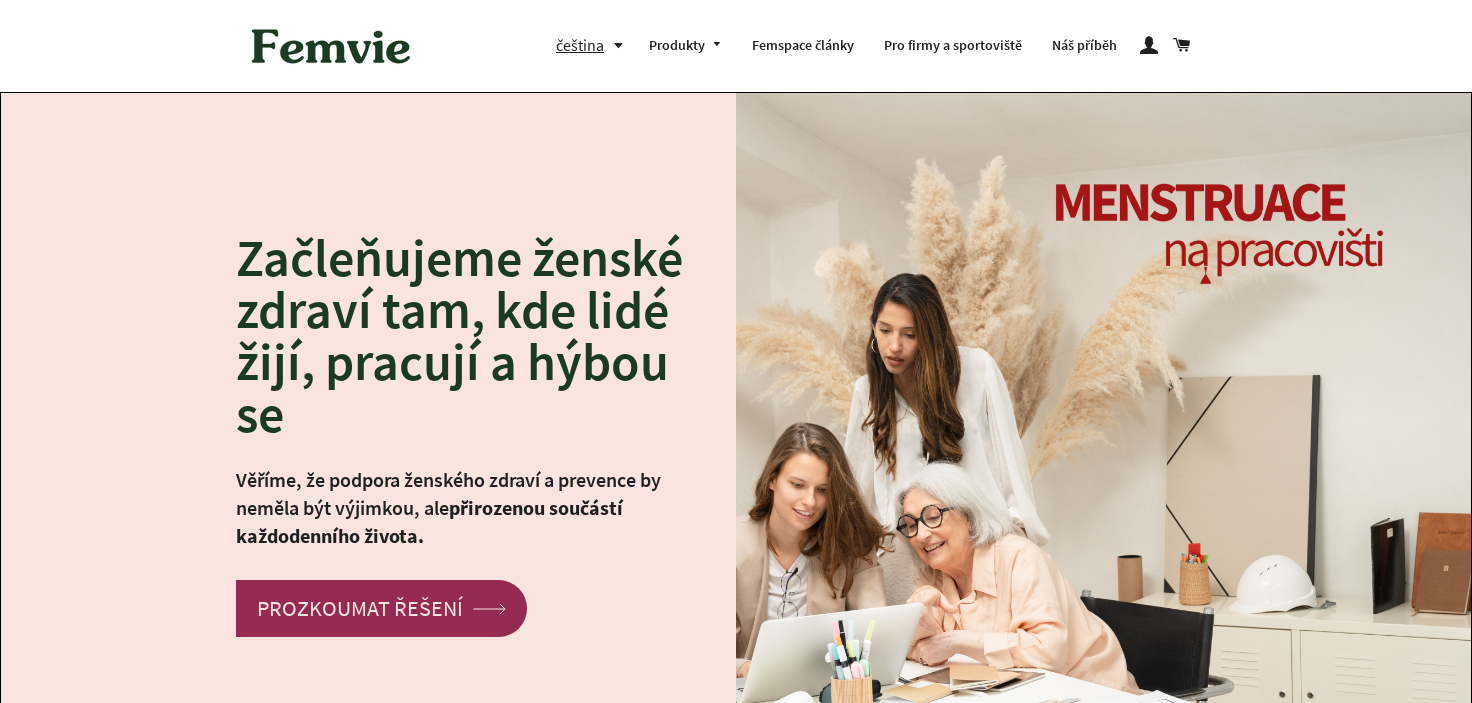 scroll, scrollTop: 0, scrollLeft: 0, axis: both 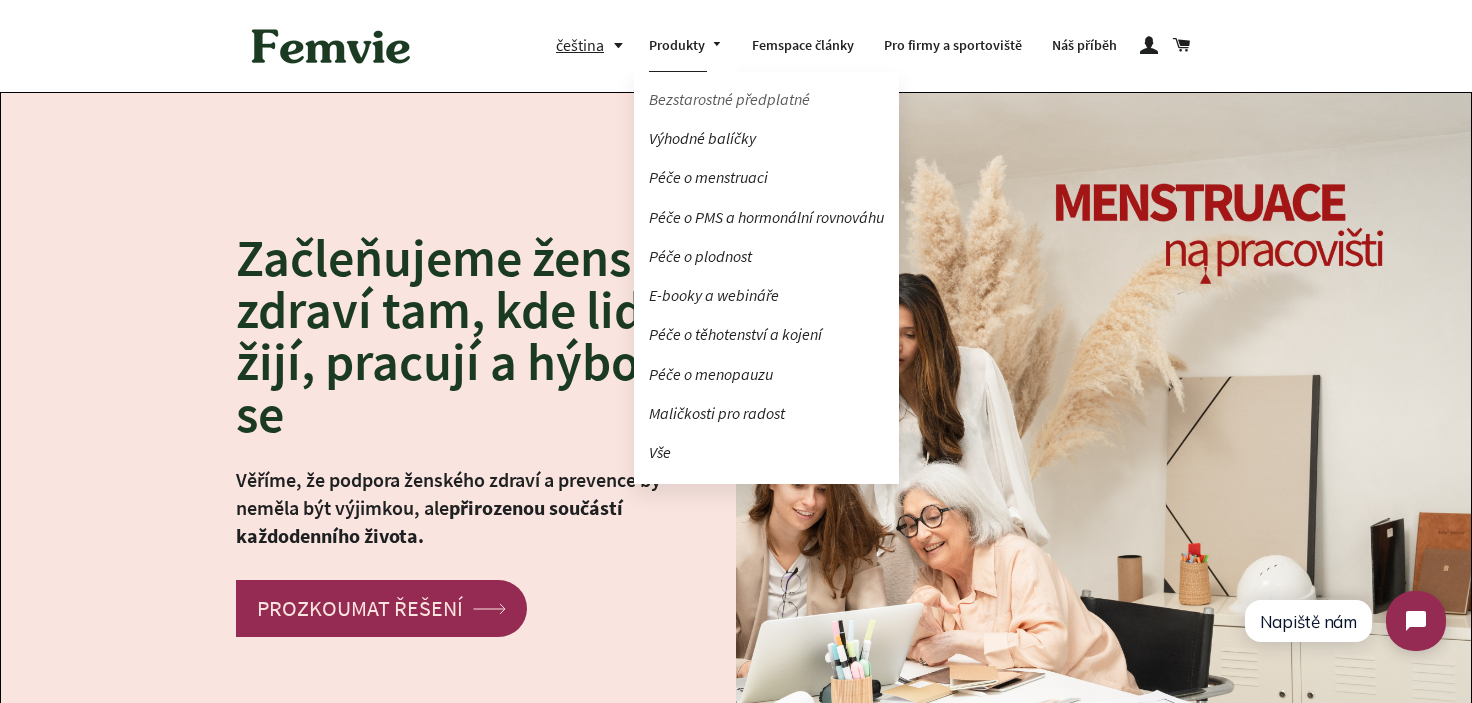 click on "Bezstarostné předplatné" at bounding box center [766, 99] 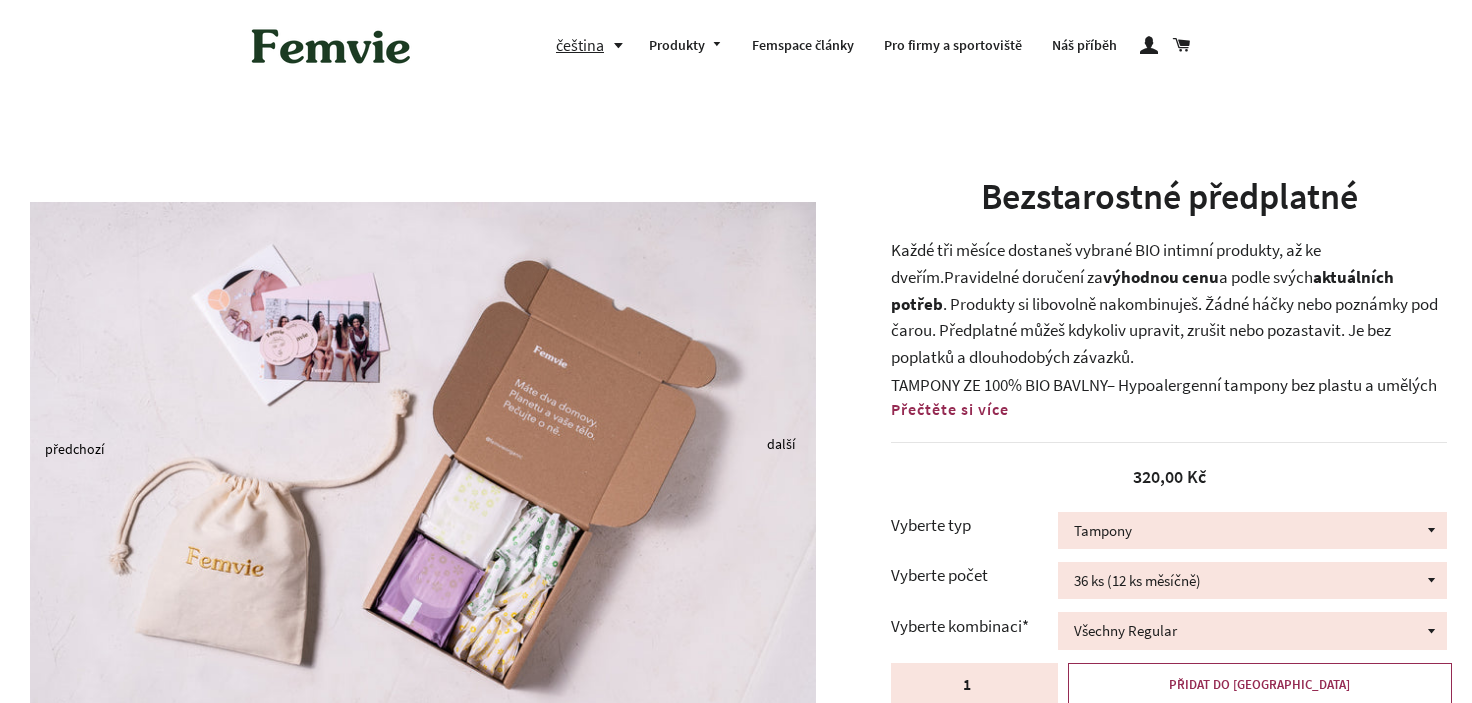 scroll, scrollTop: 0, scrollLeft: 0, axis: both 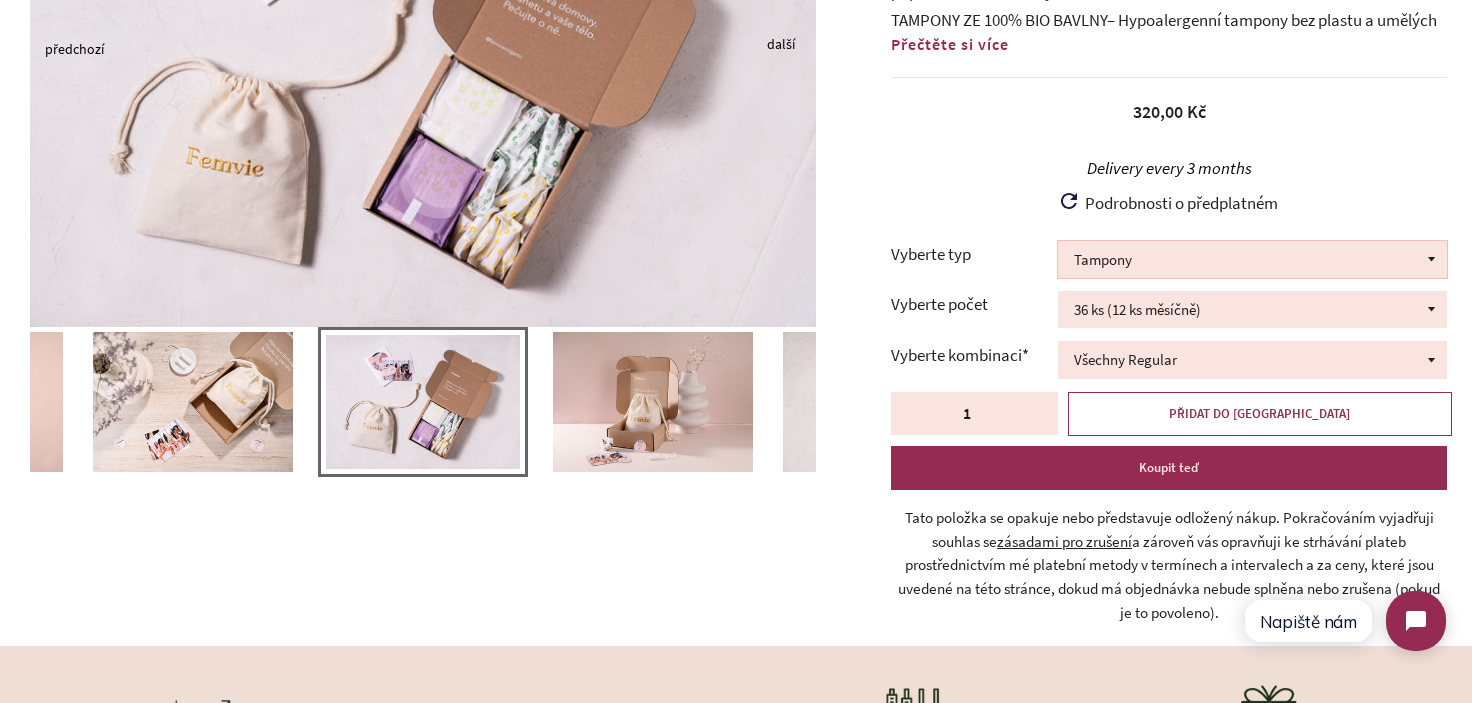 click on "Tampony Vložky Mix tamponů a [PERSON_NAME]" at bounding box center [1252, 259] 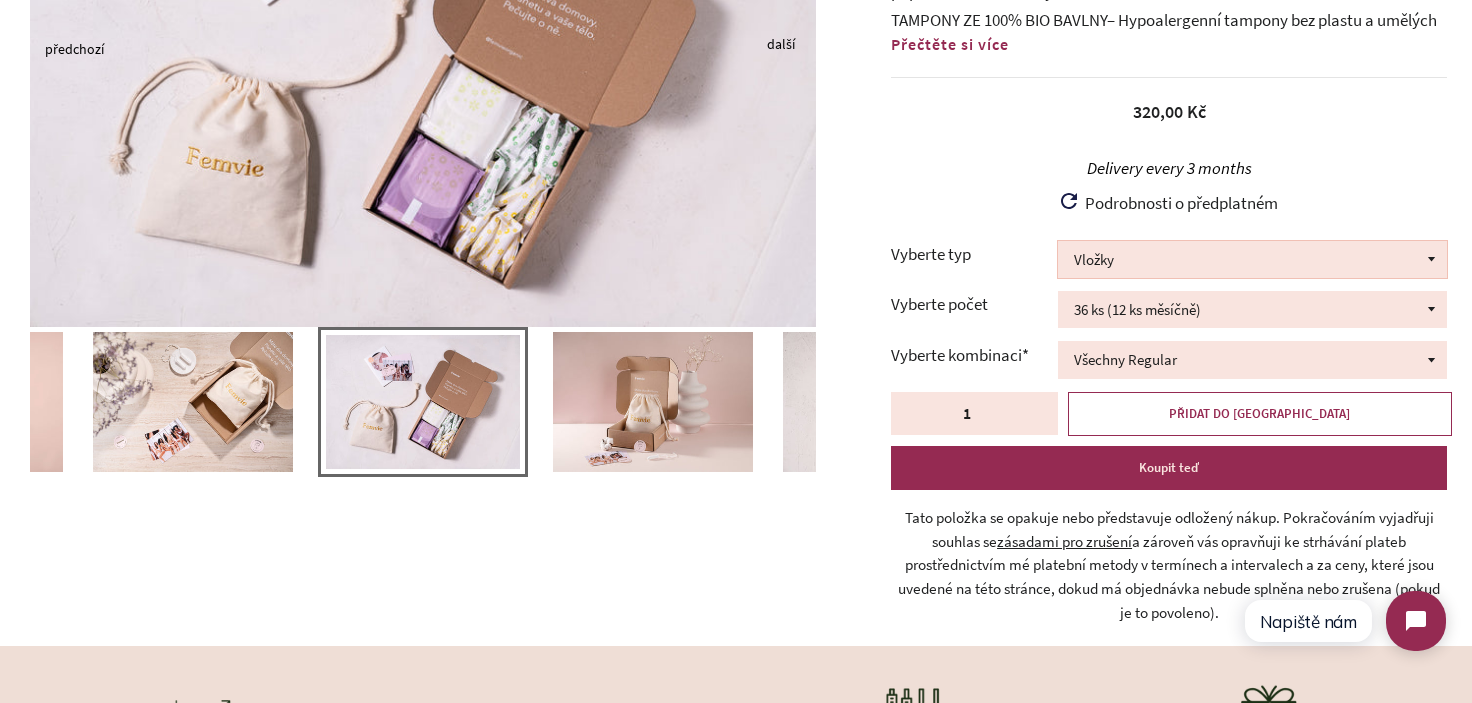 click on "Tampony Vložky Mix tamponů a vložek" at bounding box center [1252, 259] 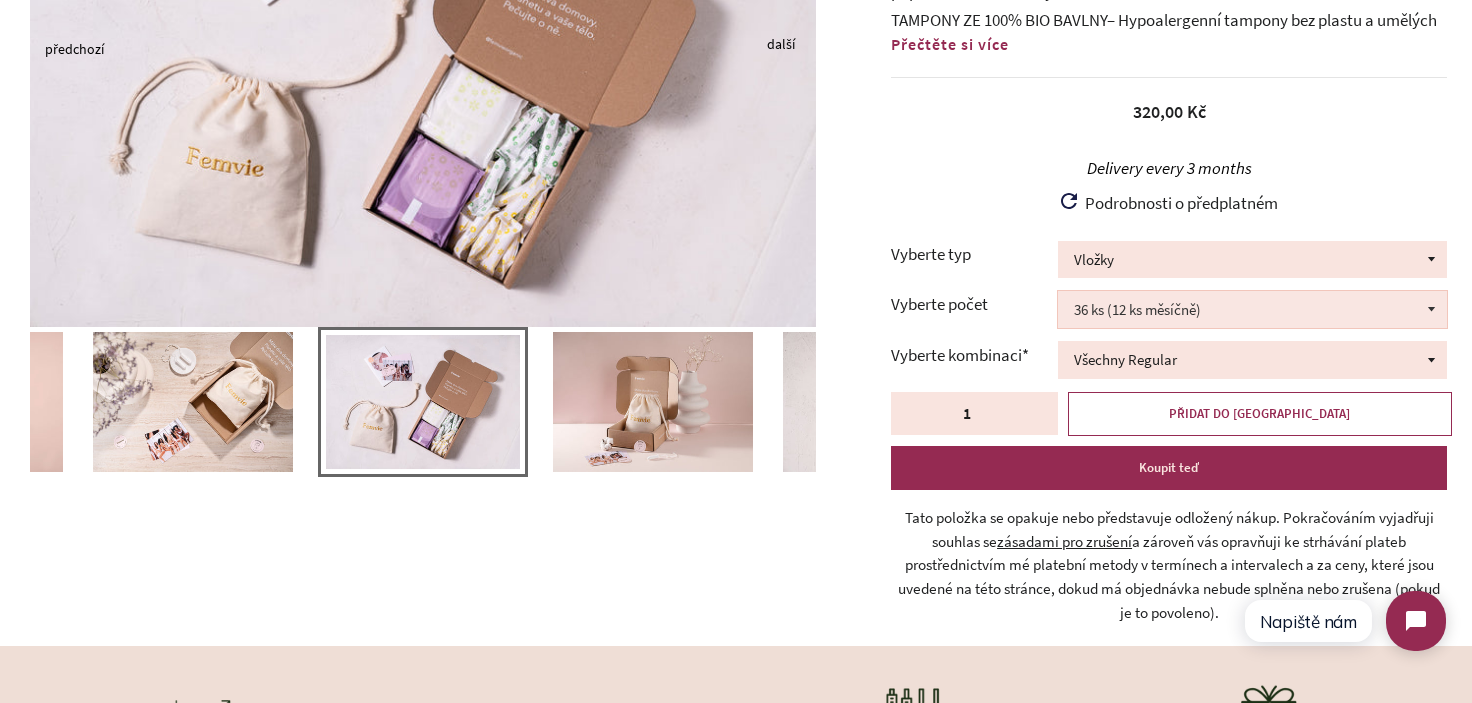 select on "Všechny Denní" 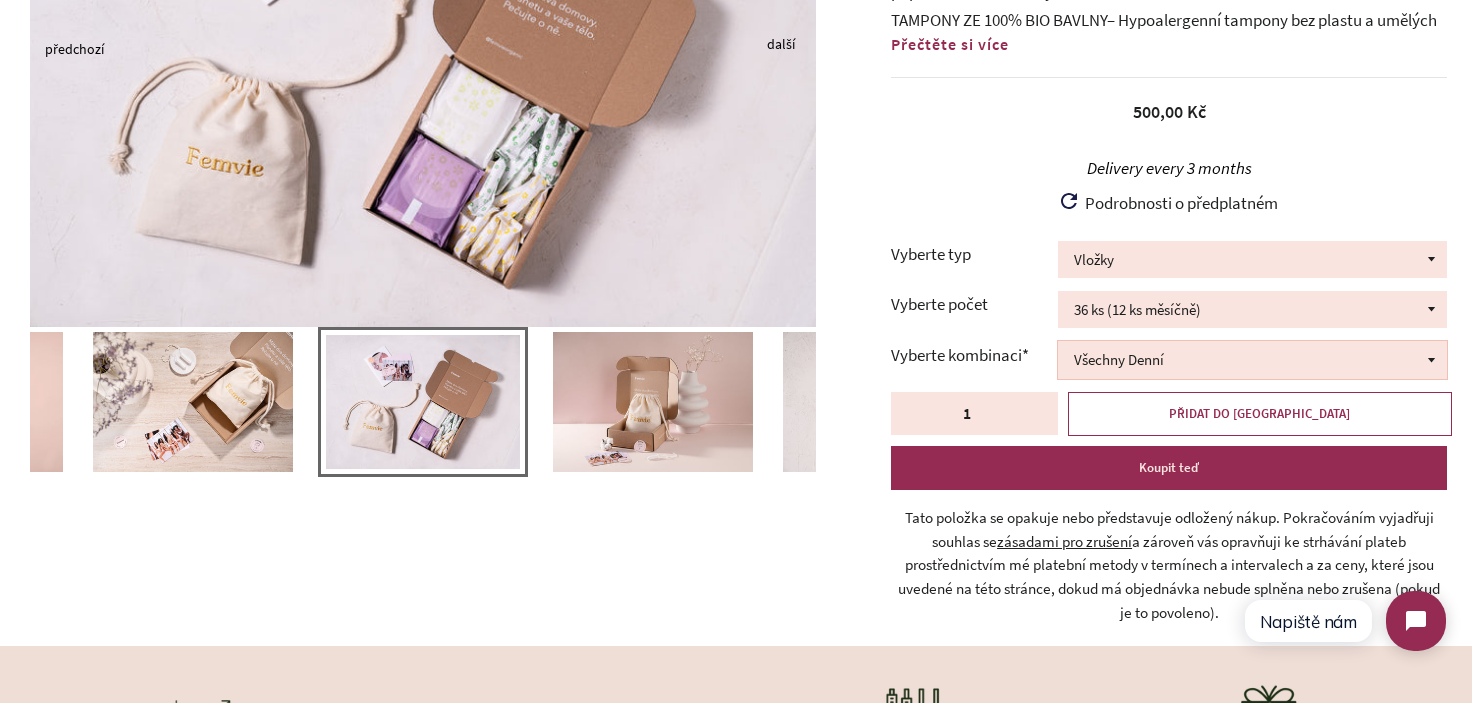 click on "Všechny Denní Všechny Noční Půl na půl 24 ks Denní + 12 ks Noční 12 ks Denní + 24 ks Noční" at bounding box center [1252, 359] 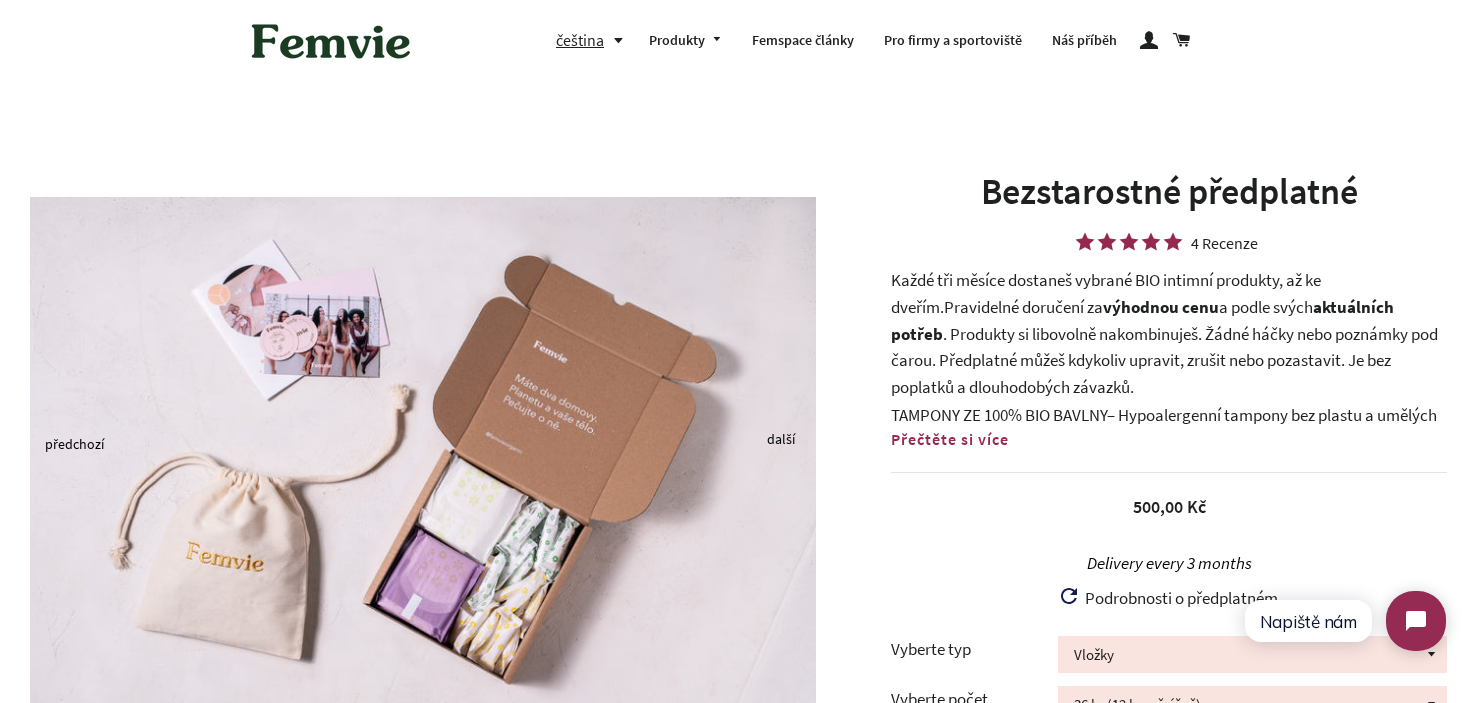 scroll, scrollTop: 0, scrollLeft: 0, axis: both 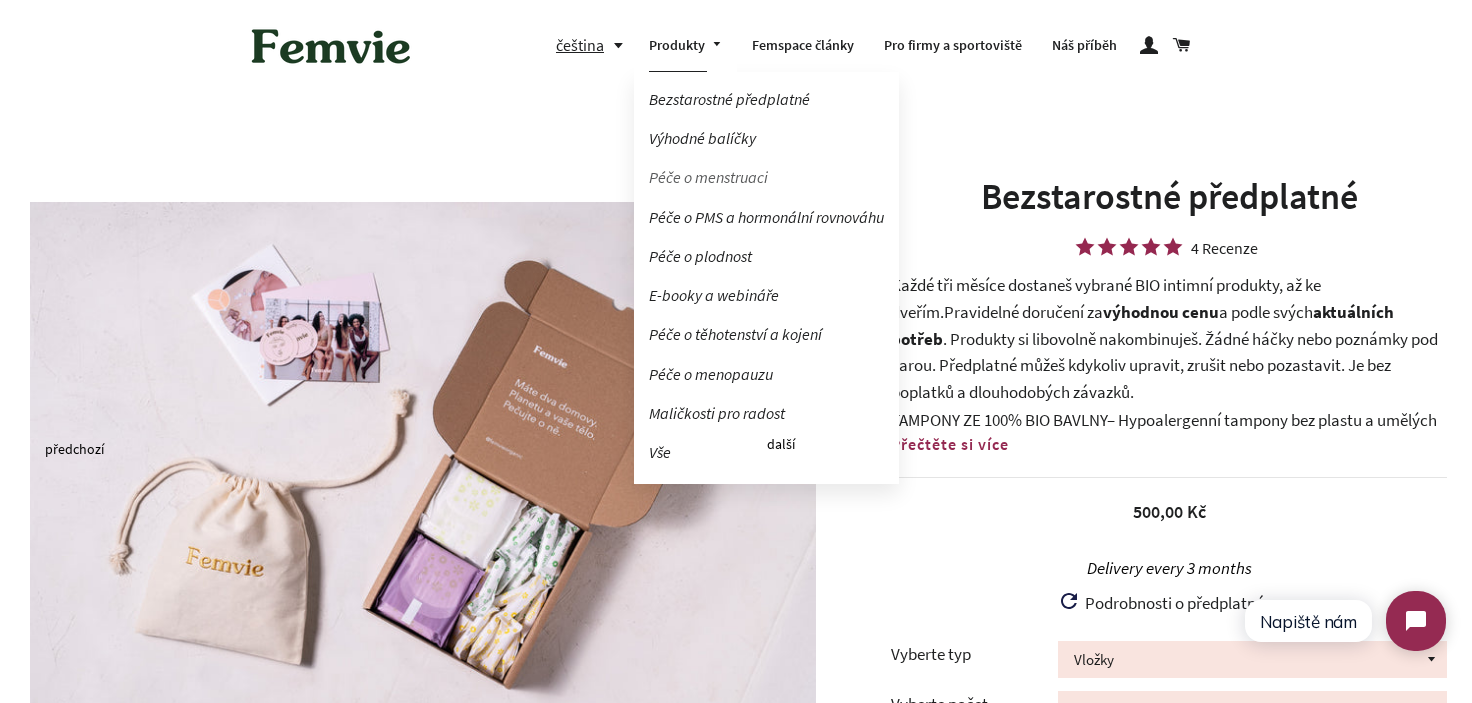 click on "Péče o menstruaci" at bounding box center [766, 177] 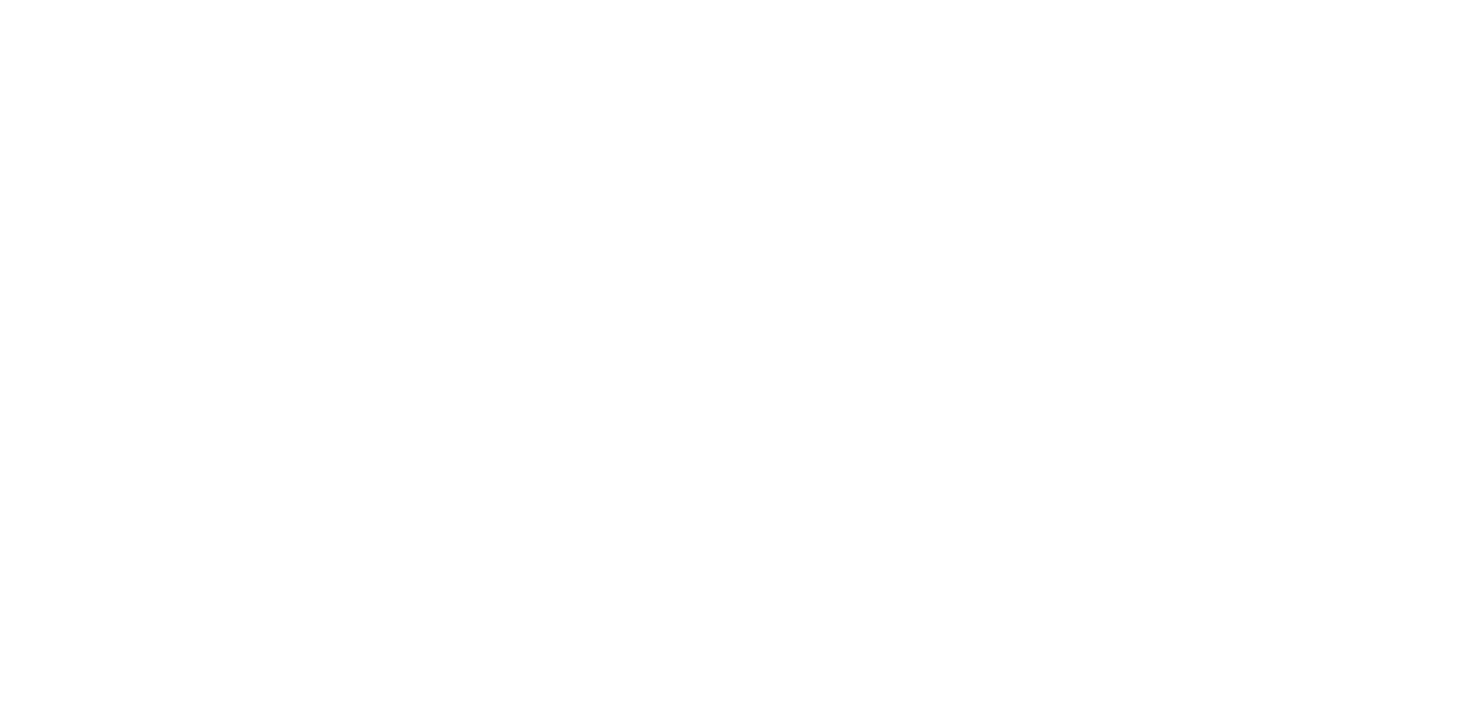 scroll, scrollTop: 0, scrollLeft: 0, axis: both 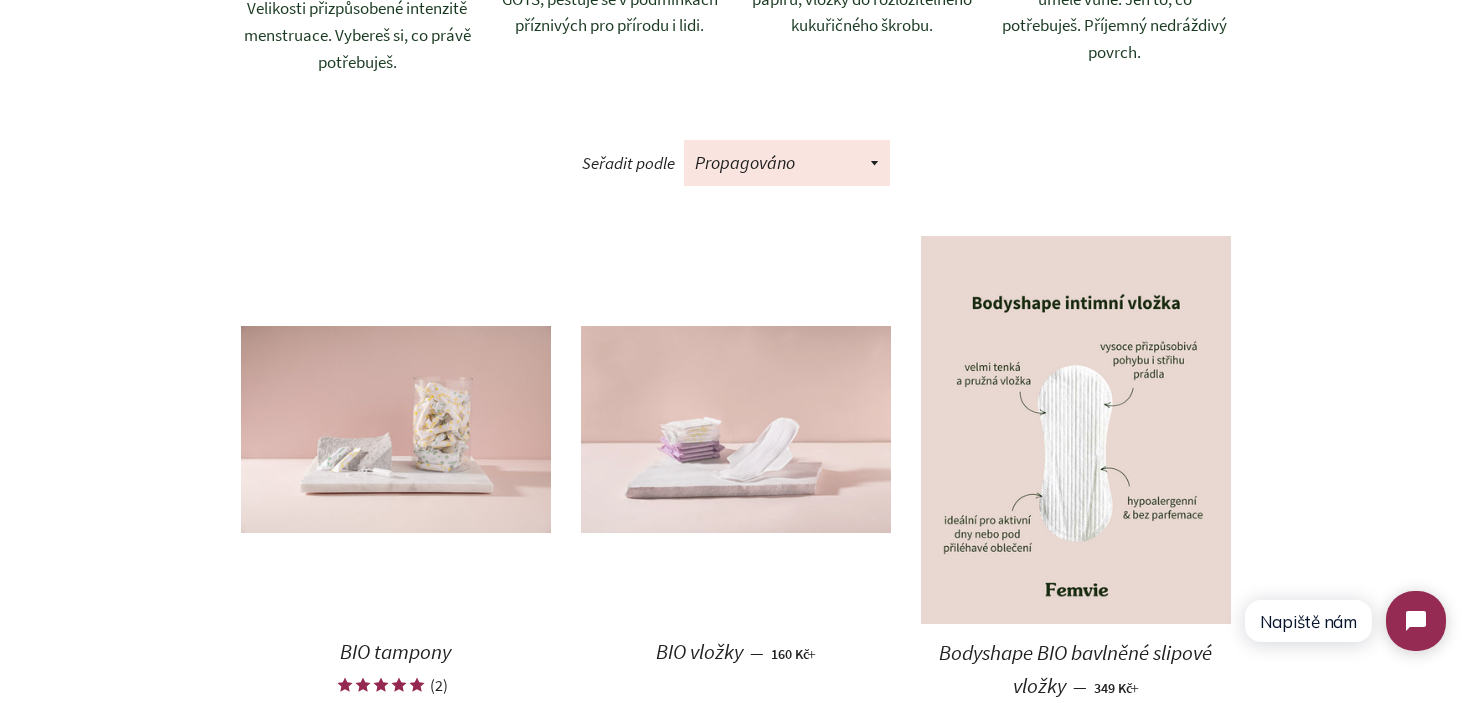 click at bounding box center (736, 429) 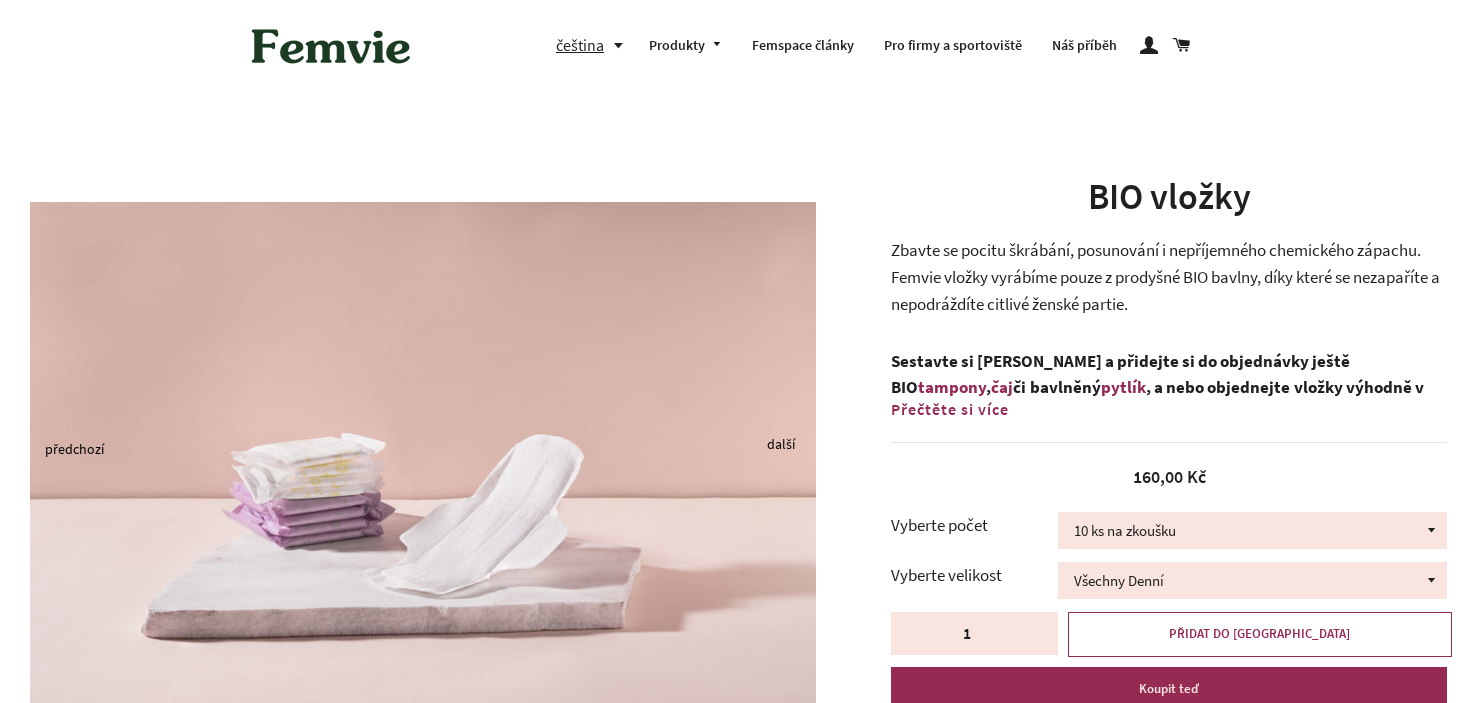 scroll, scrollTop: 0, scrollLeft: 0, axis: both 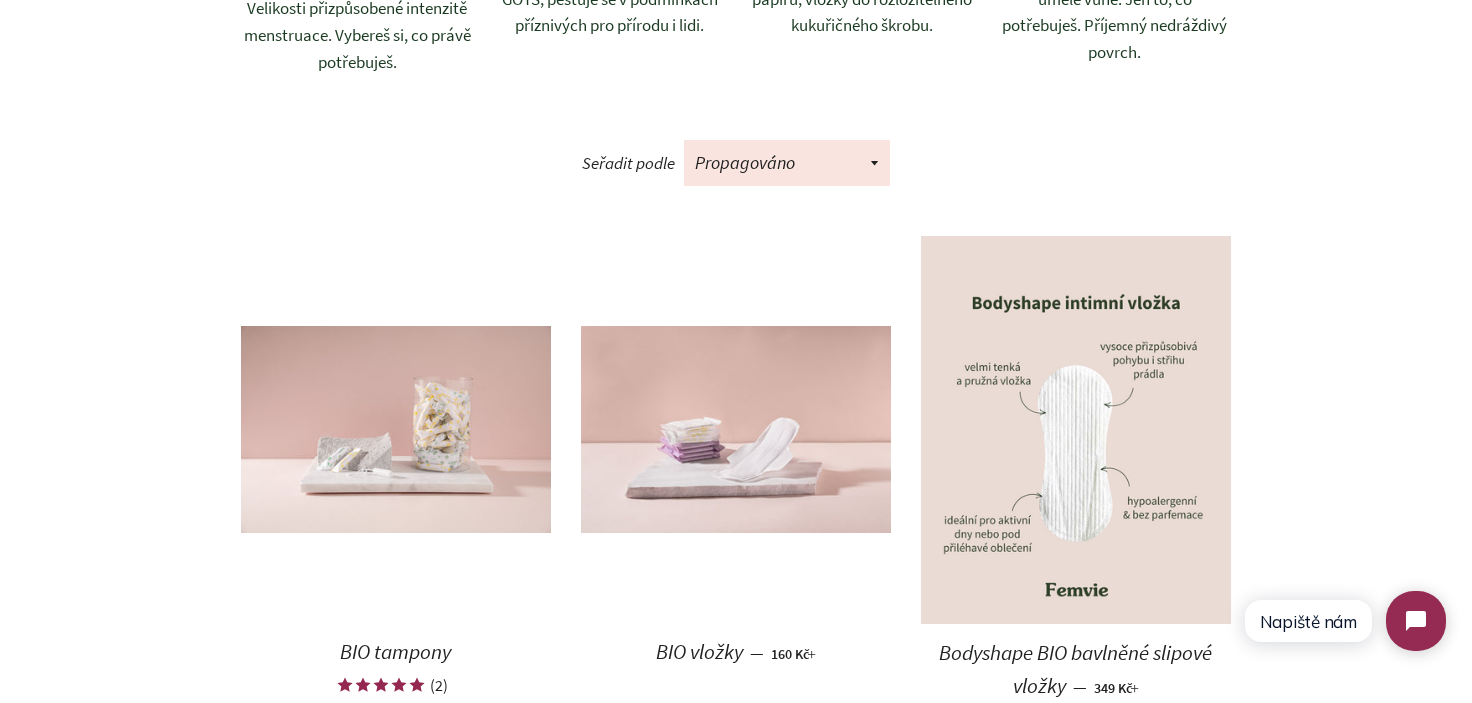 click at bounding box center [1076, 430] 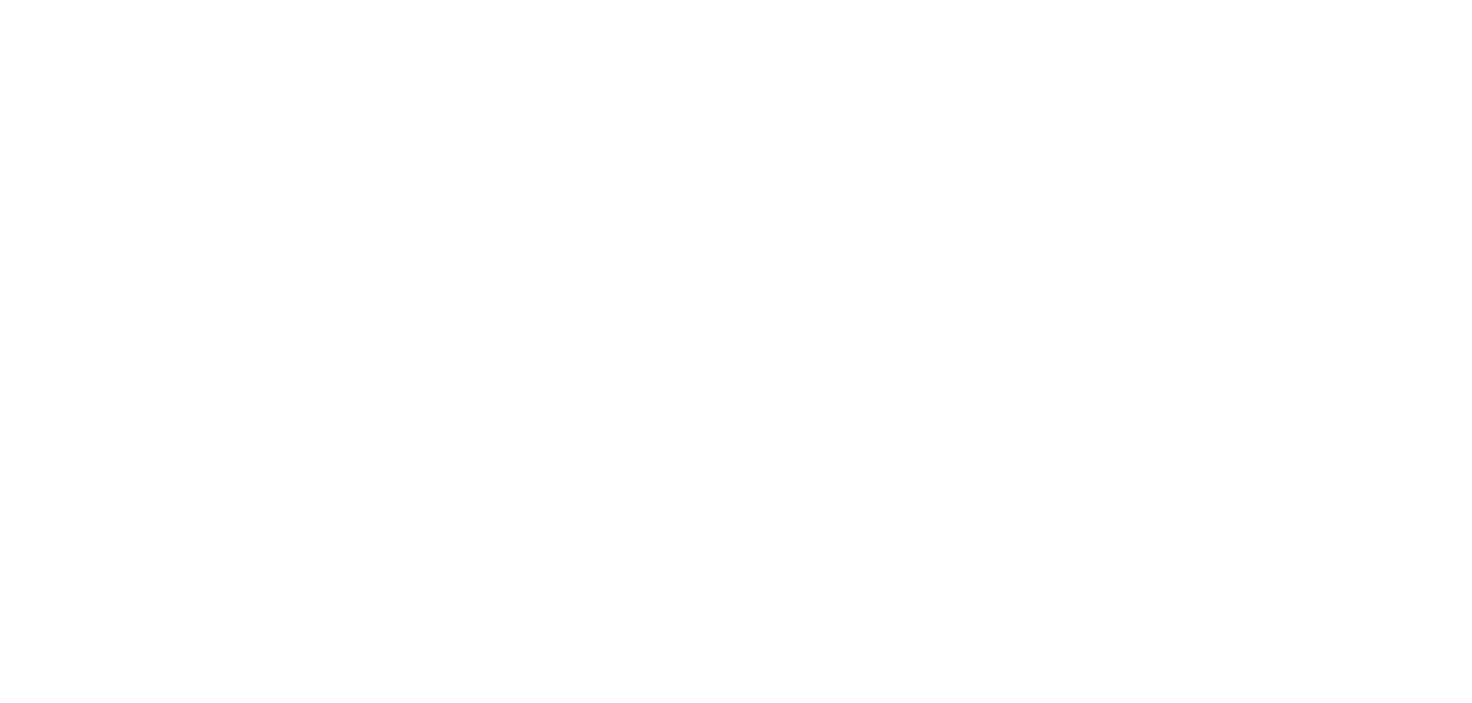scroll, scrollTop: 0, scrollLeft: 0, axis: both 